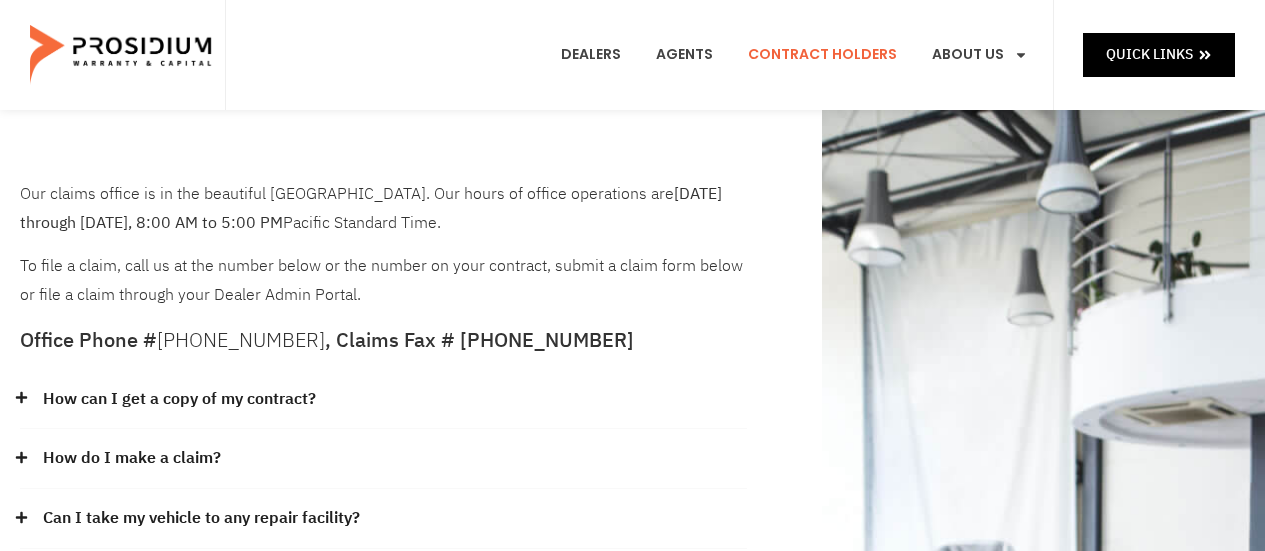 scroll, scrollTop: 0, scrollLeft: 0, axis: both 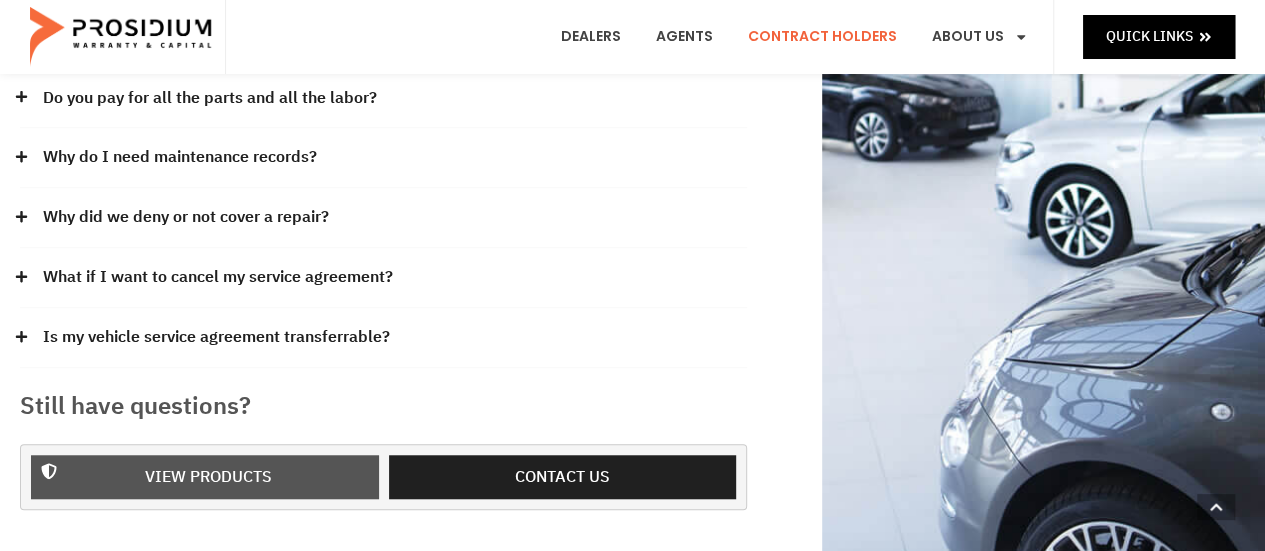 click on "View Products" at bounding box center [208, 477] 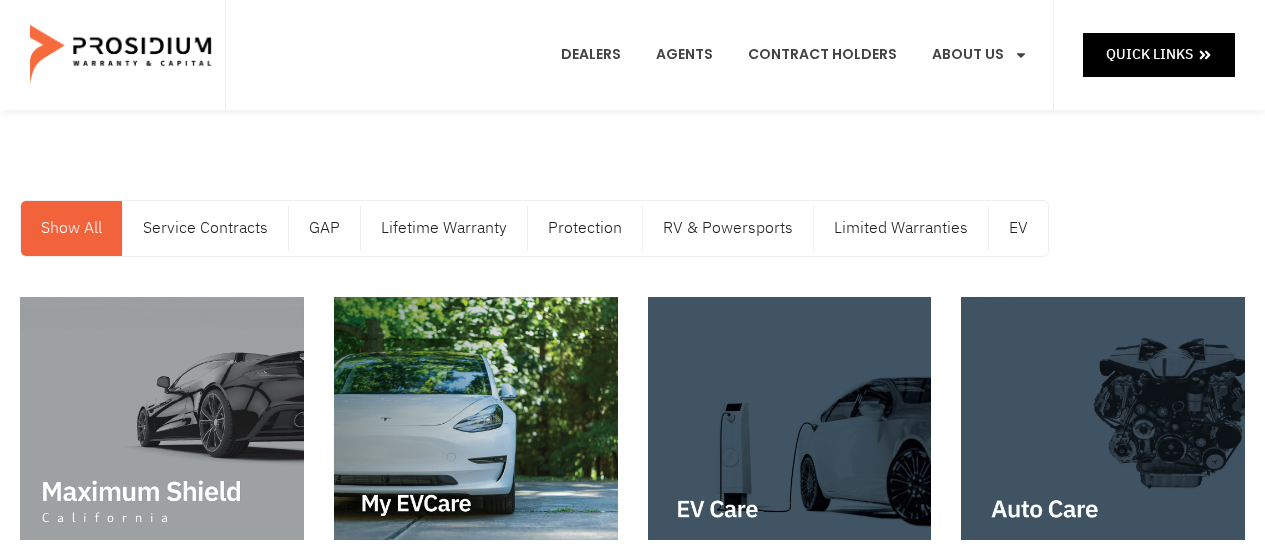 scroll, scrollTop: 0, scrollLeft: 0, axis: both 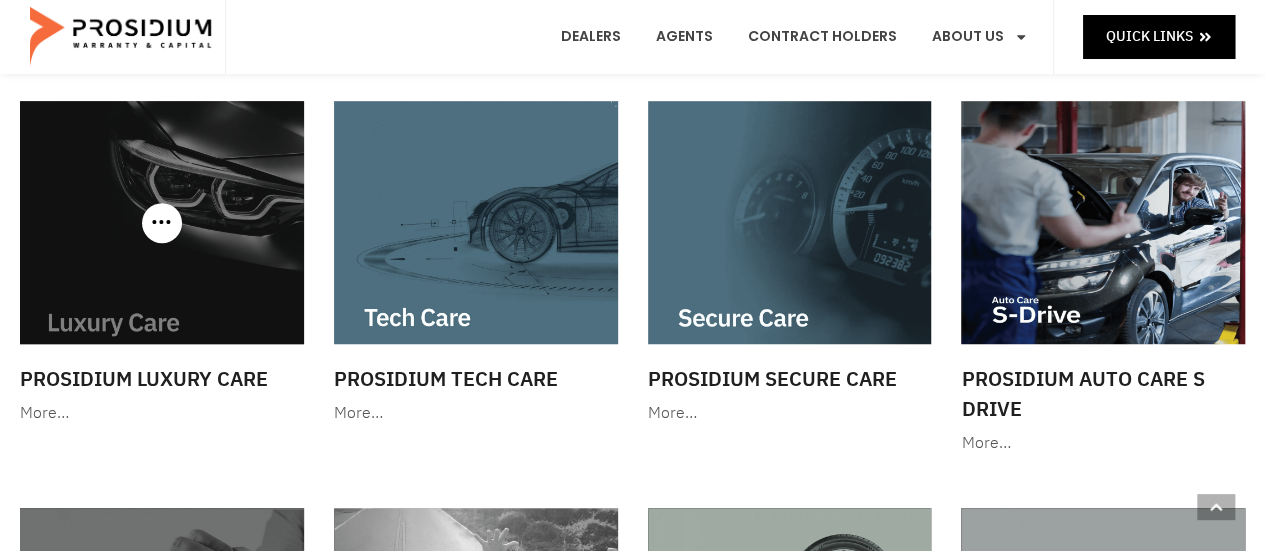 click 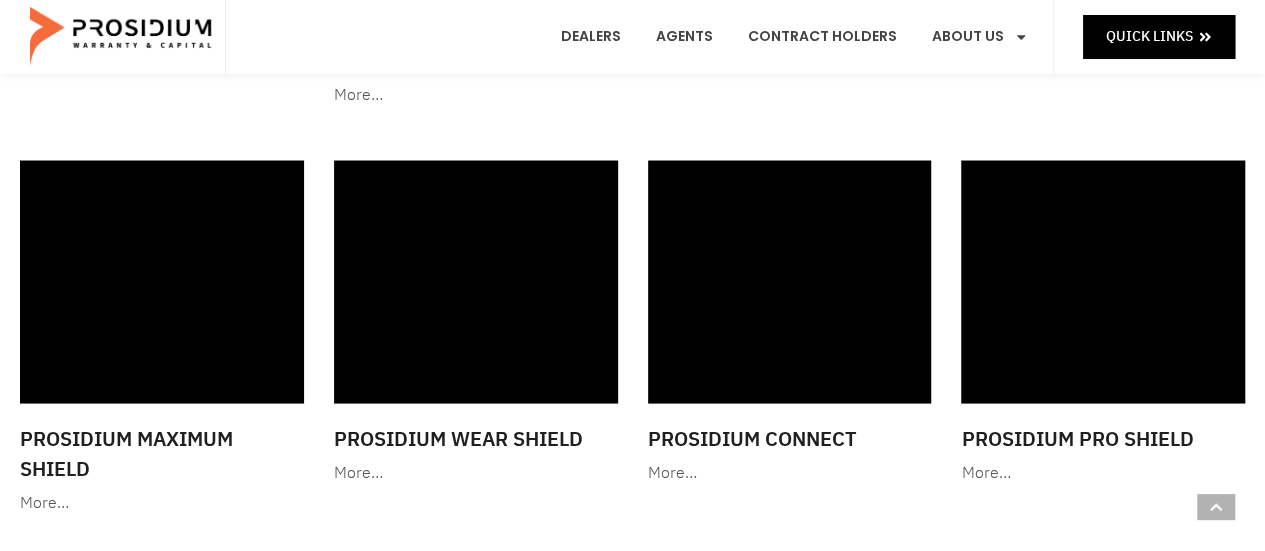 scroll, scrollTop: 1761, scrollLeft: 0, axis: vertical 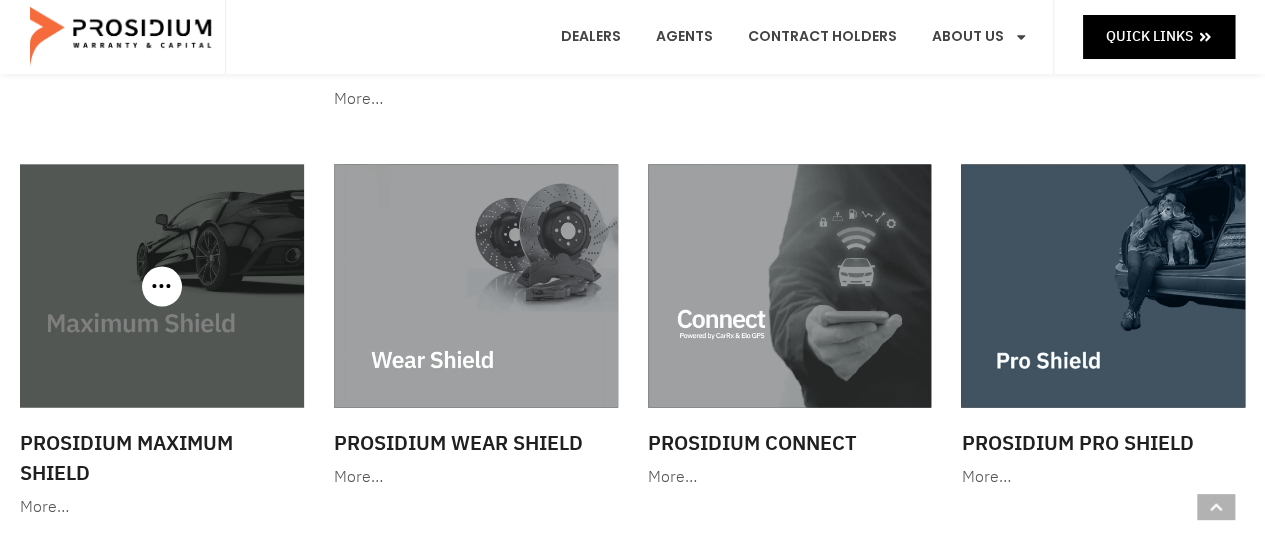 click 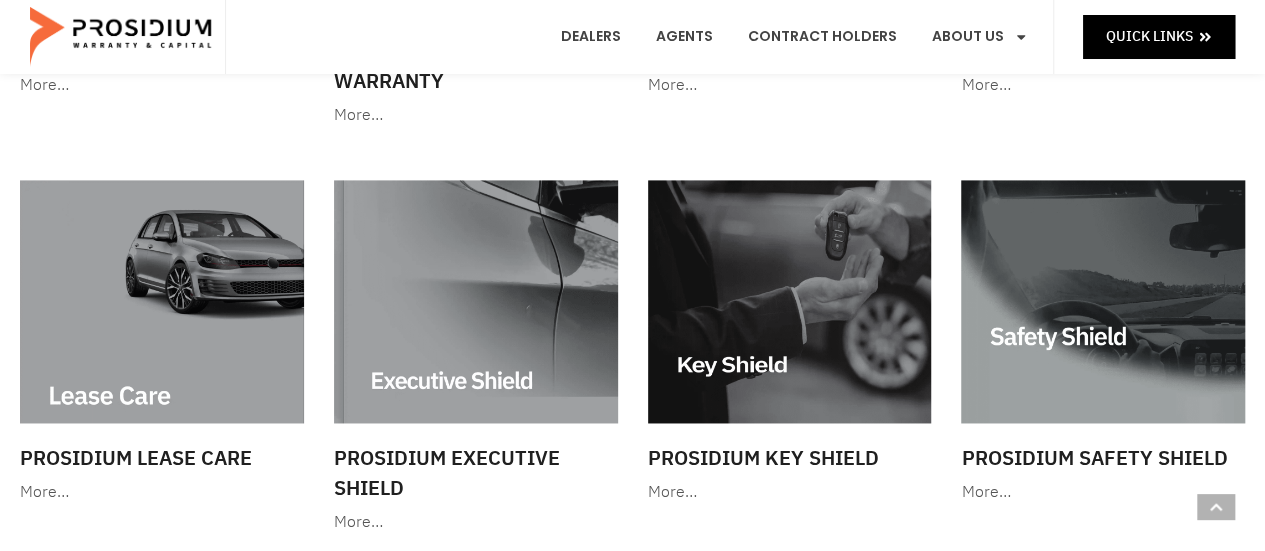 scroll, scrollTop: 1332, scrollLeft: 0, axis: vertical 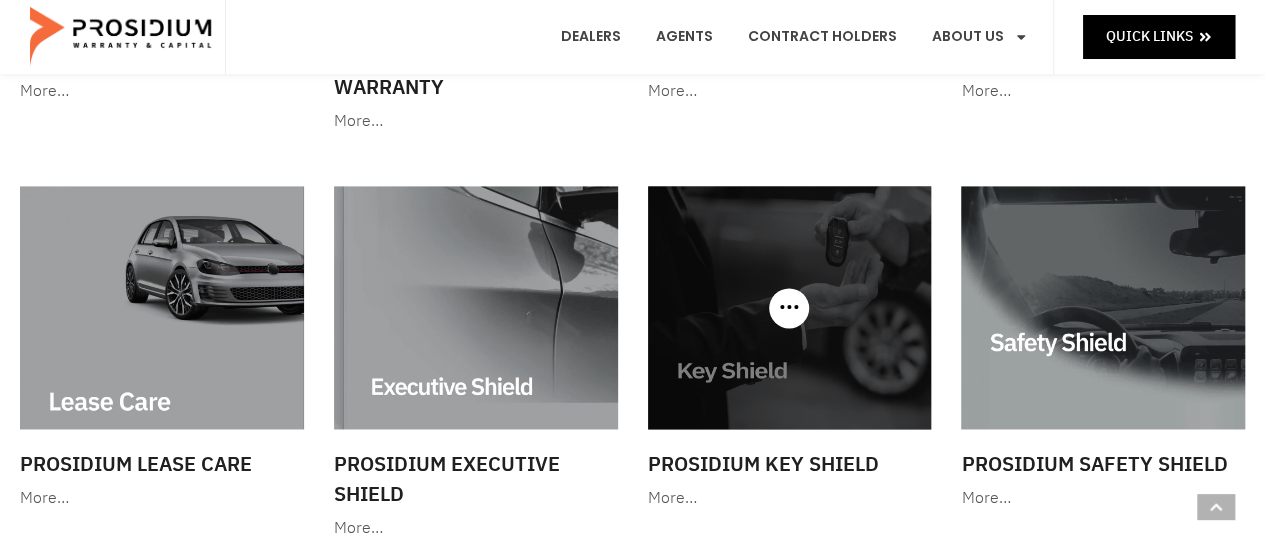 click 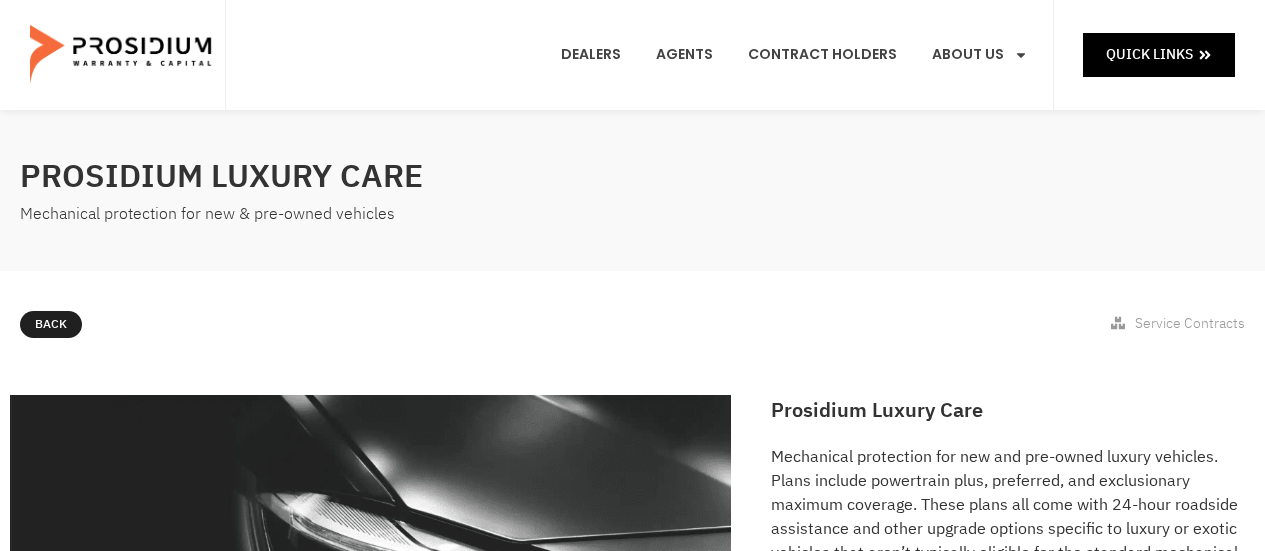 scroll, scrollTop: 0, scrollLeft: 0, axis: both 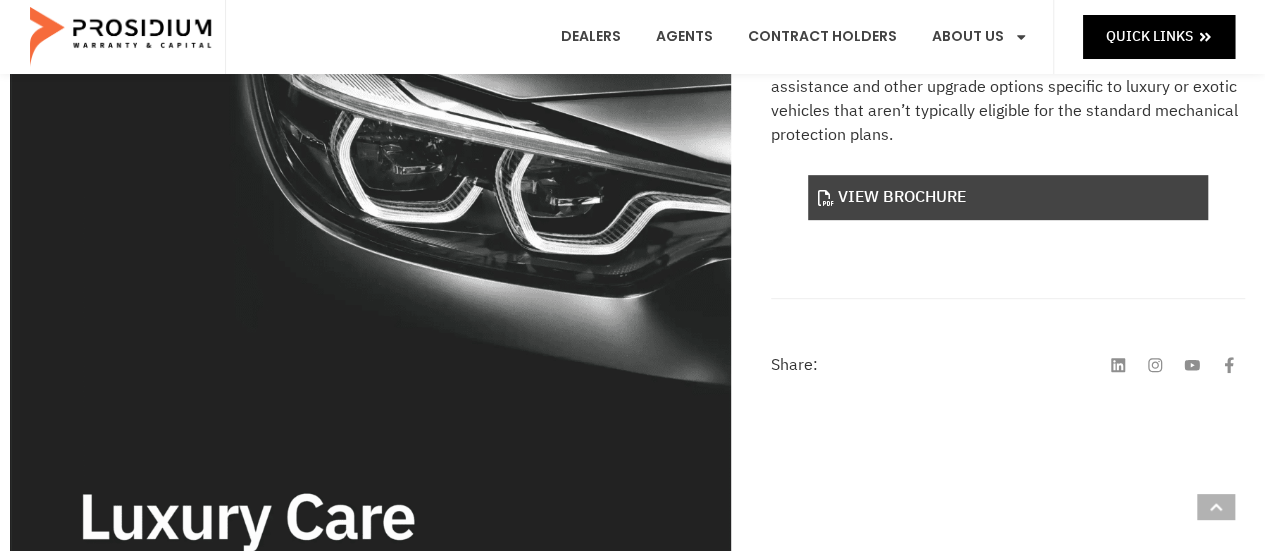 click on "View Brochure" at bounding box center [1008, 197] 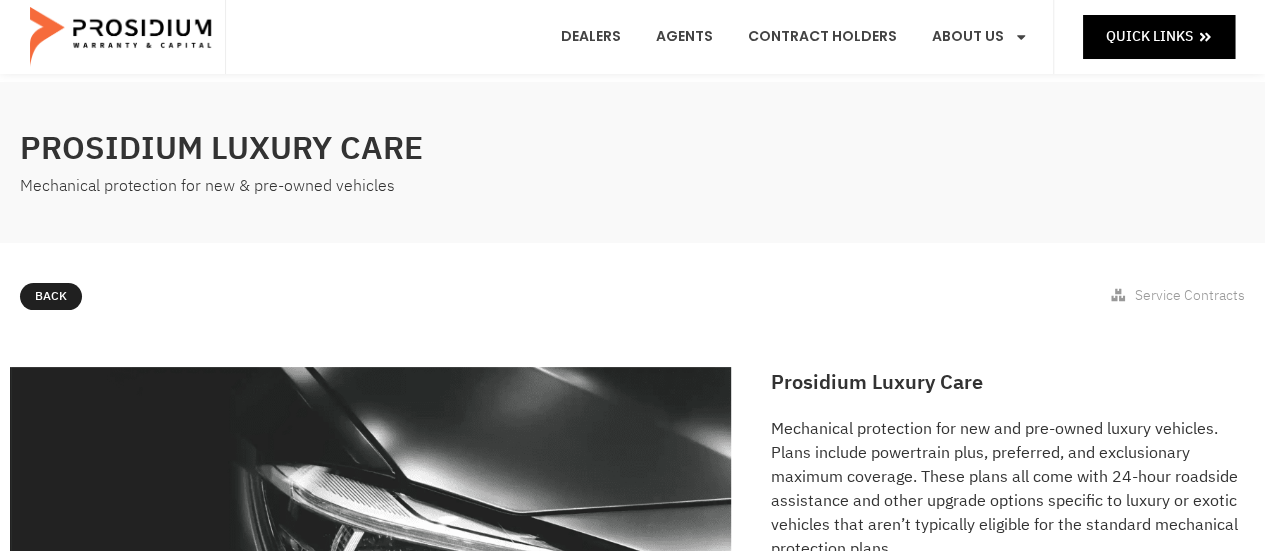 scroll, scrollTop: 0, scrollLeft: 0, axis: both 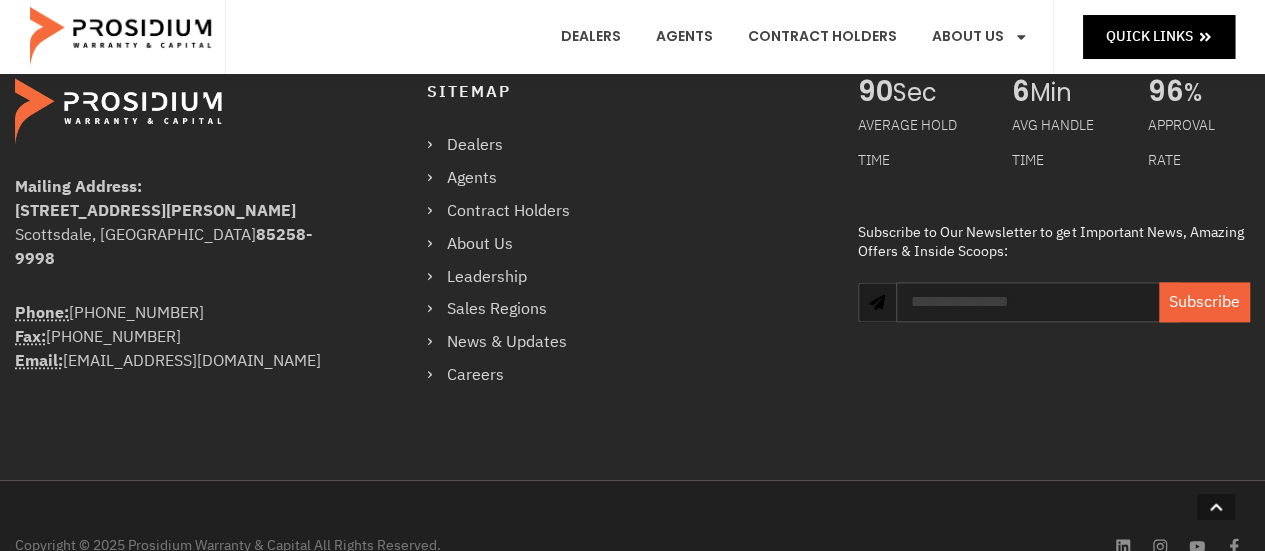 click on "Sitemap
Dealers
Agents
Contract Holders
About Us
Leadership
Sales Regions
News & Updates
Careers
Dealers
Agents
Contract Holders
About Us
Leadership
Sales Regions
News & Updates
Careers" at bounding box center [622, 234] 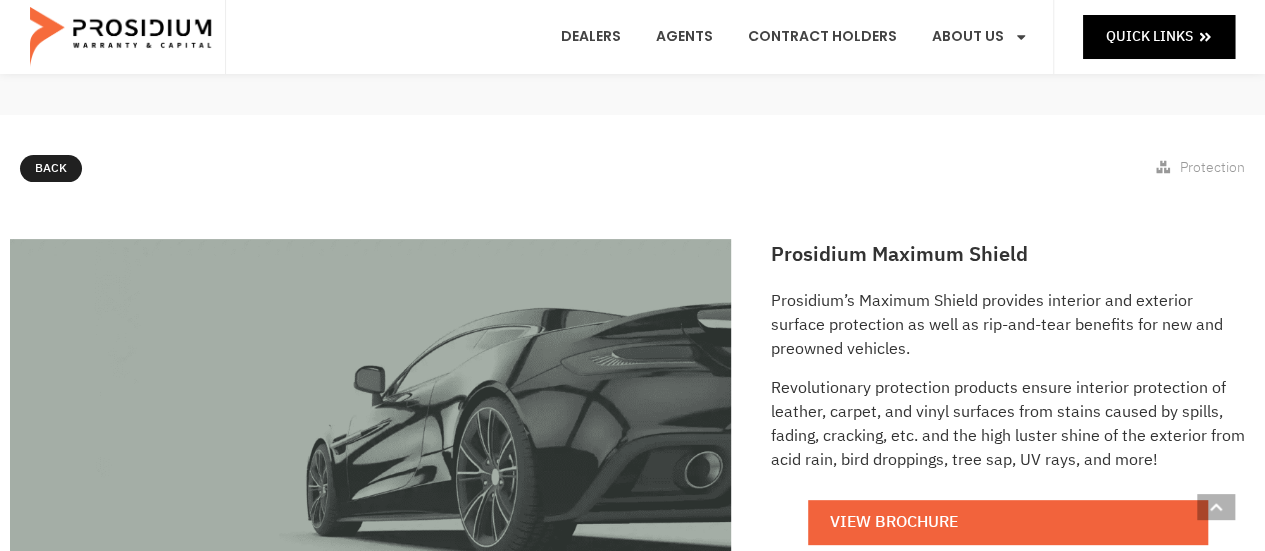 scroll, scrollTop: 0, scrollLeft: 0, axis: both 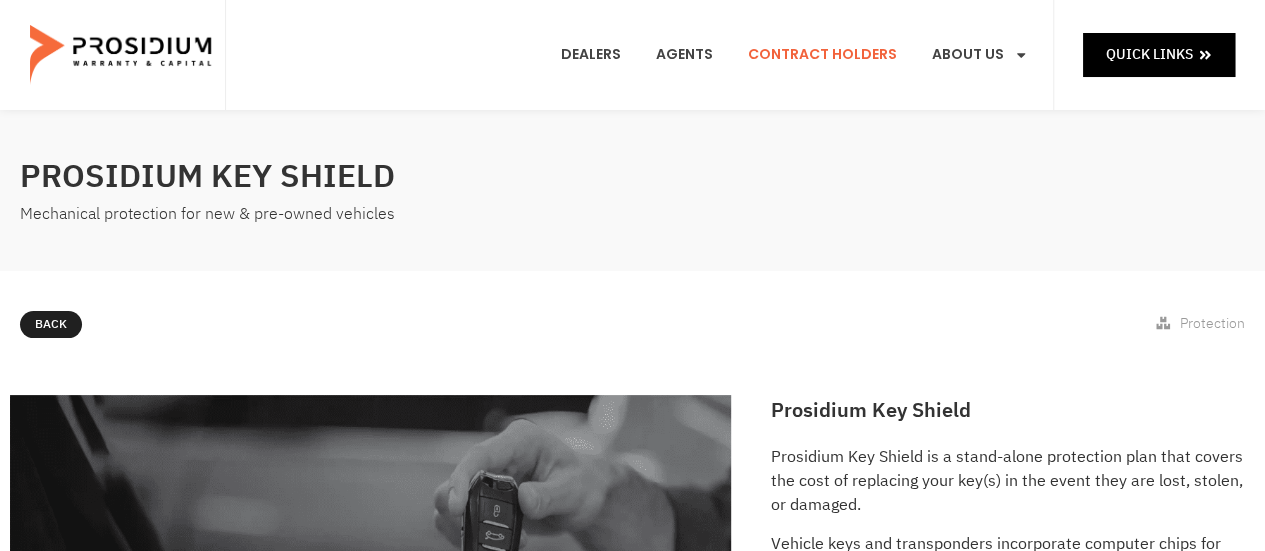 click on "Contract Holders" 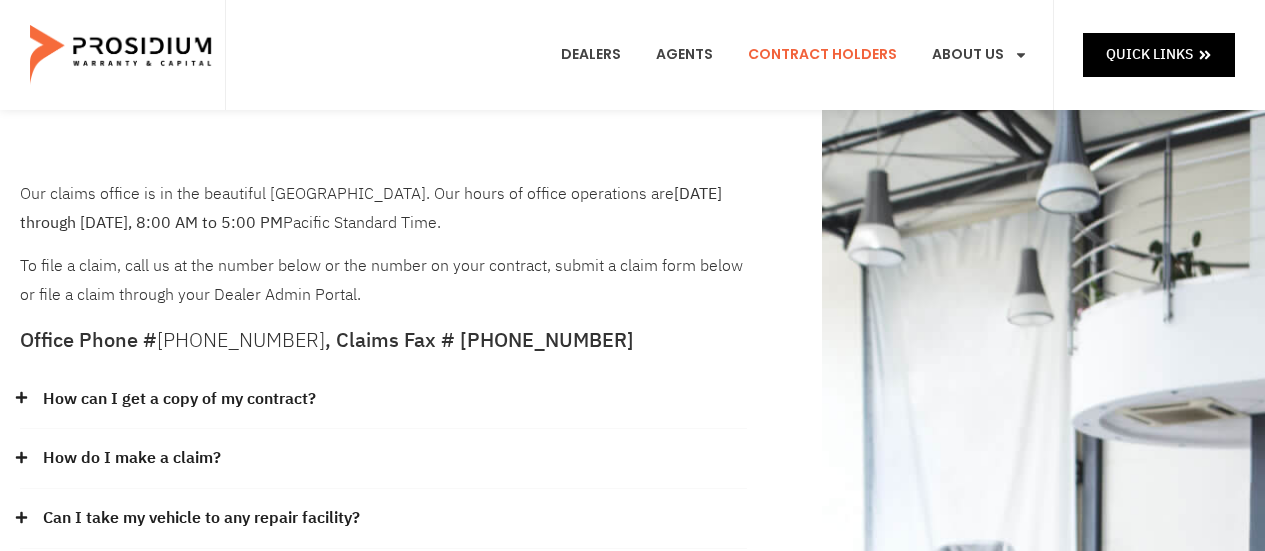scroll, scrollTop: 0, scrollLeft: 0, axis: both 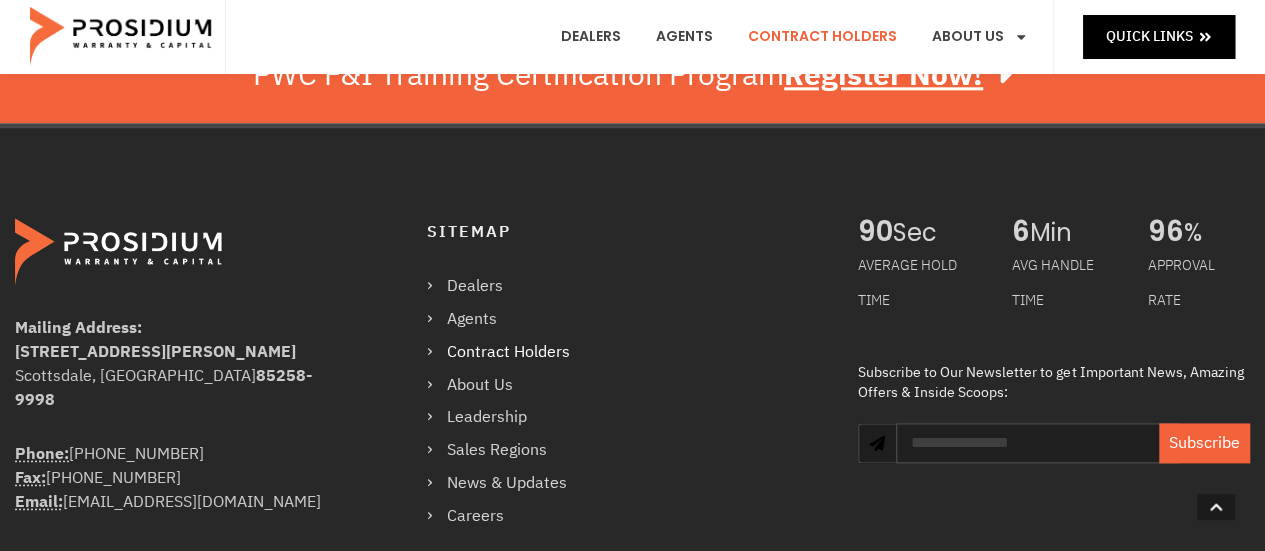 click on "Contract Holders" 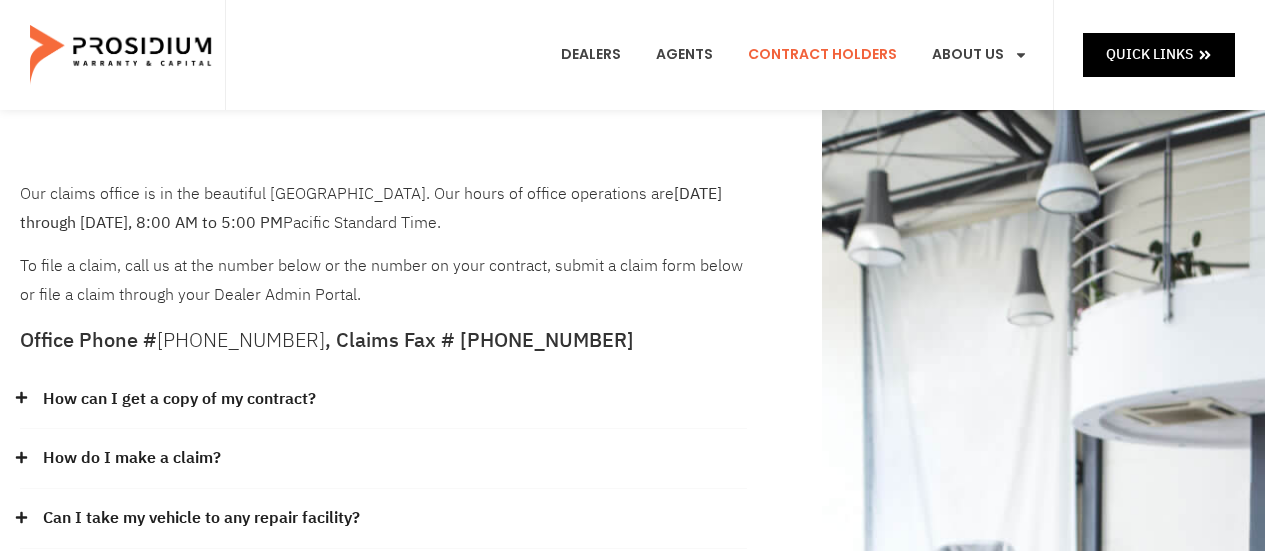scroll, scrollTop: 0, scrollLeft: 0, axis: both 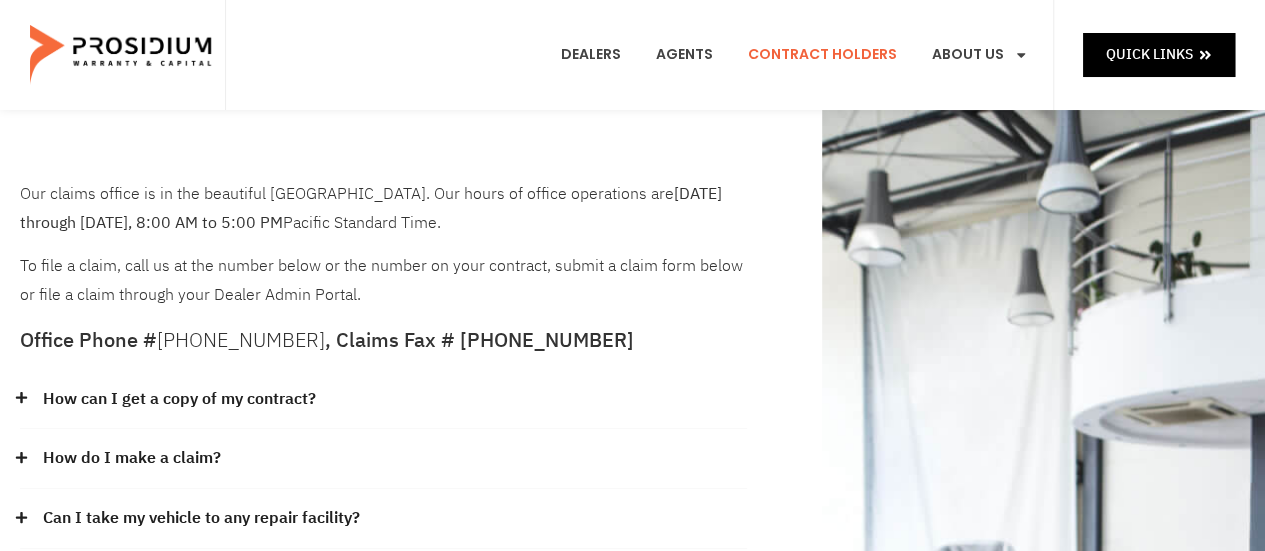 click on "Dealers
Agents
Contract Holders
About Us
Products
News & Updates
Leadership
Careers
Contest
Performance Center
Contact Us
Philanthropy
Dealers
Agents
Contract Holders
About Us
Products
News & Updates
Leadership
Careers
Contest
Performance Center
Contact Us
Philanthropy" at bounding box center (639, 55) 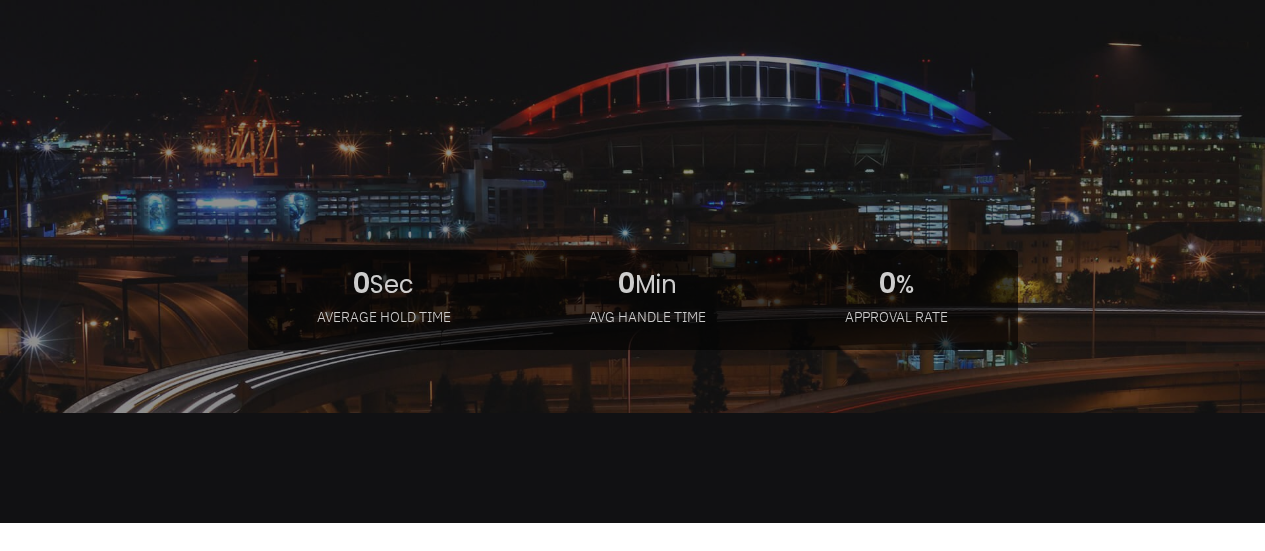 scroll, scrollTop: 0, scrollLeft: 0, axis: both 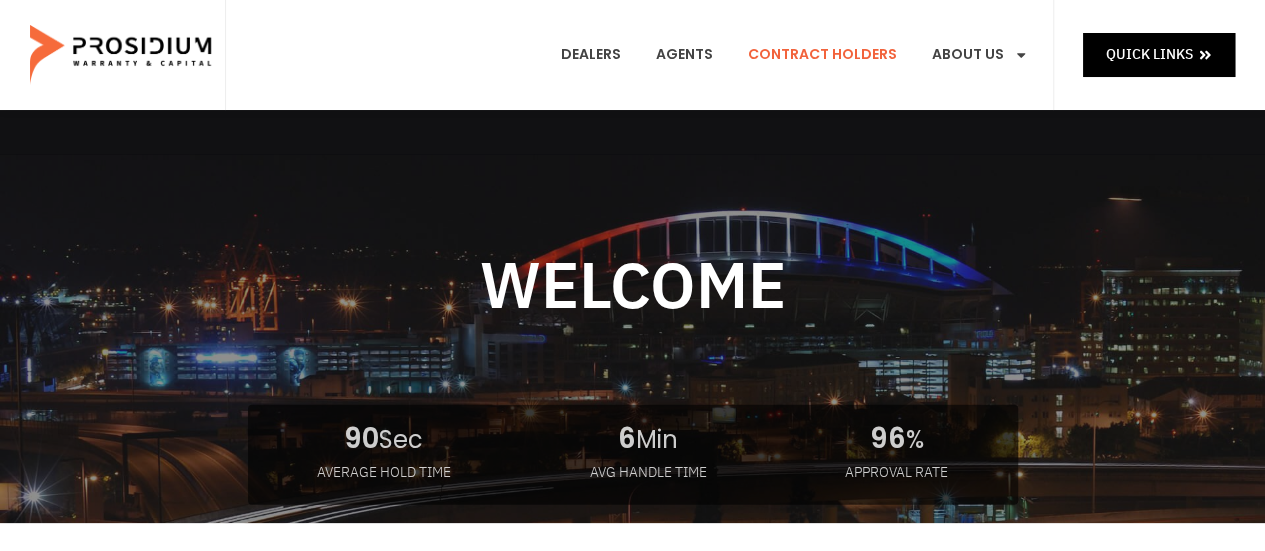 click on "Contract Holders" 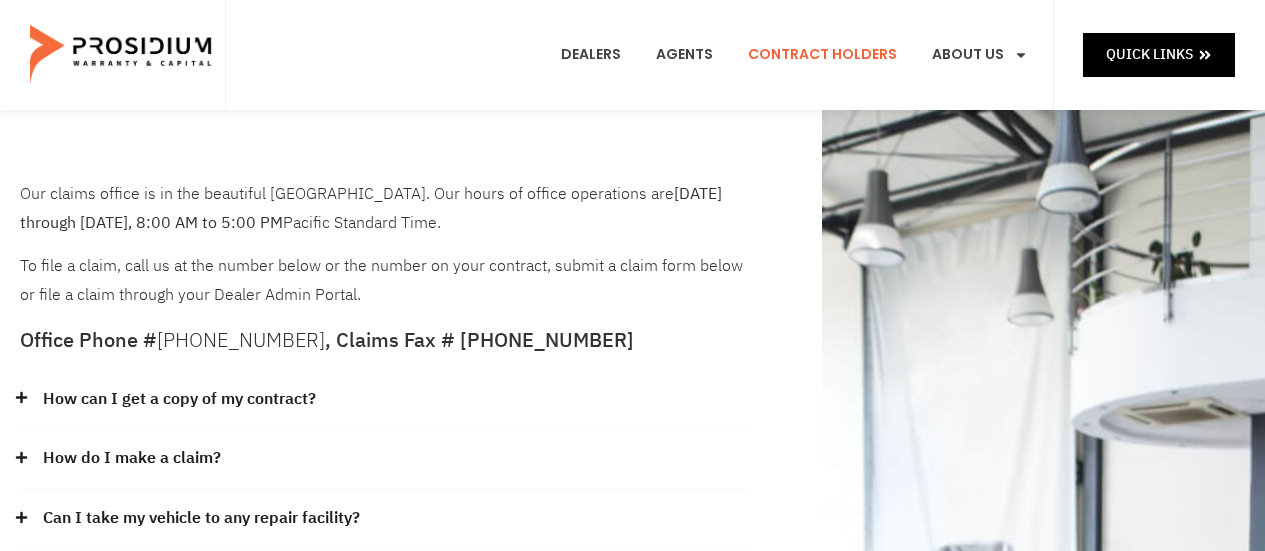 scroll, scrollTop: 0, scrollLeft: 0, axis: both 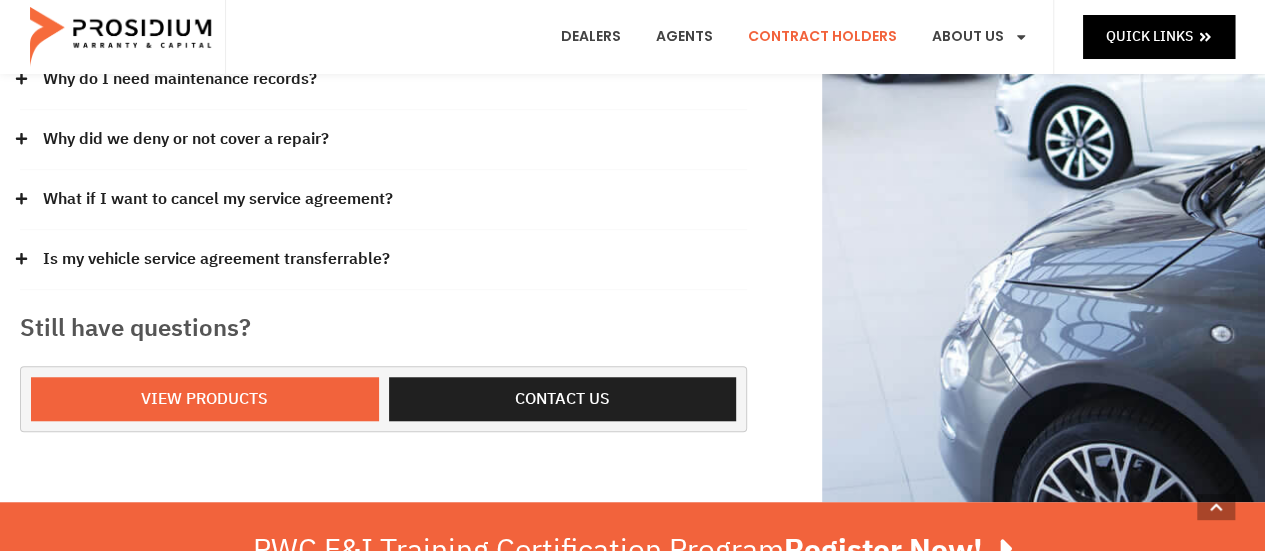 click on "What if I want to cancel my service agreement?" at bounding box center (218, 199) 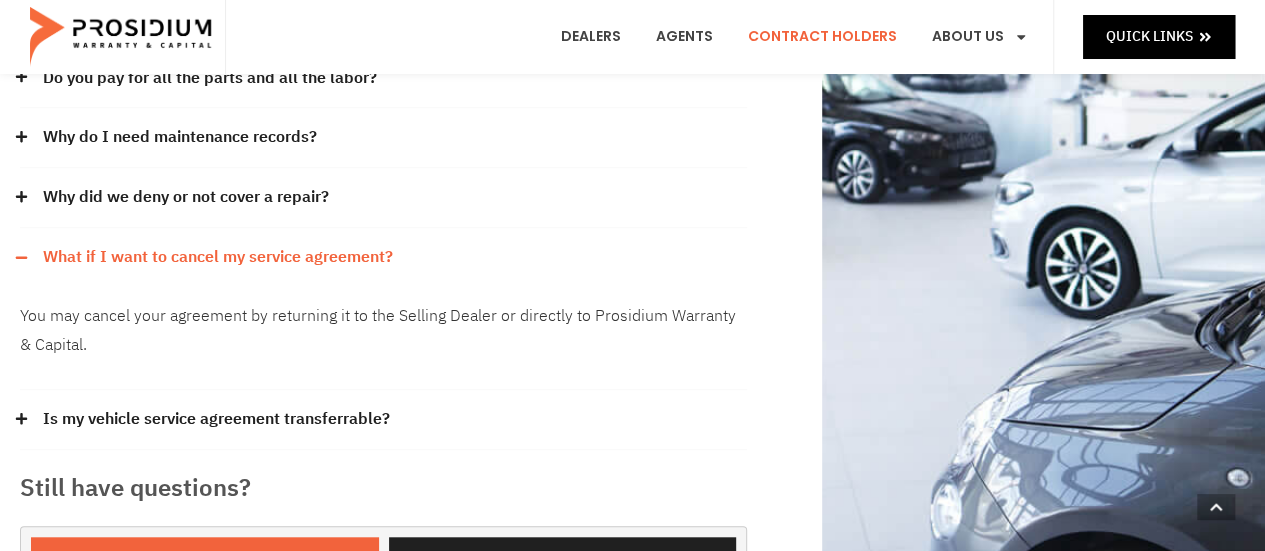 scroll, scrollTop: 590, scrollLeft: 0, axis: vertical 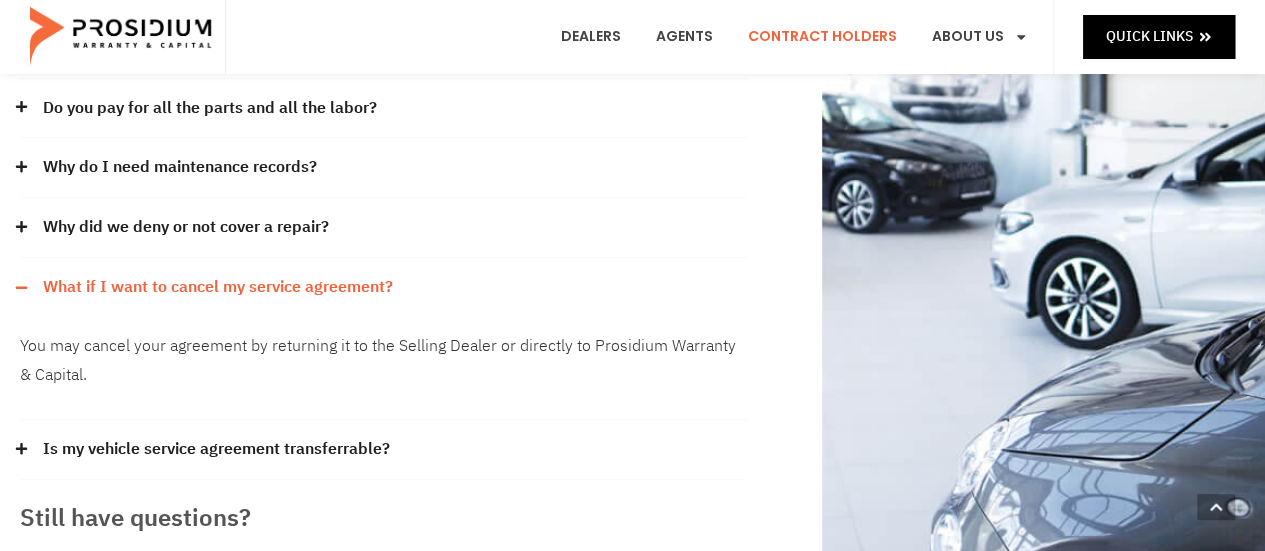 click on "Why do I need maintenance records?" at bounding box center (180, 167) 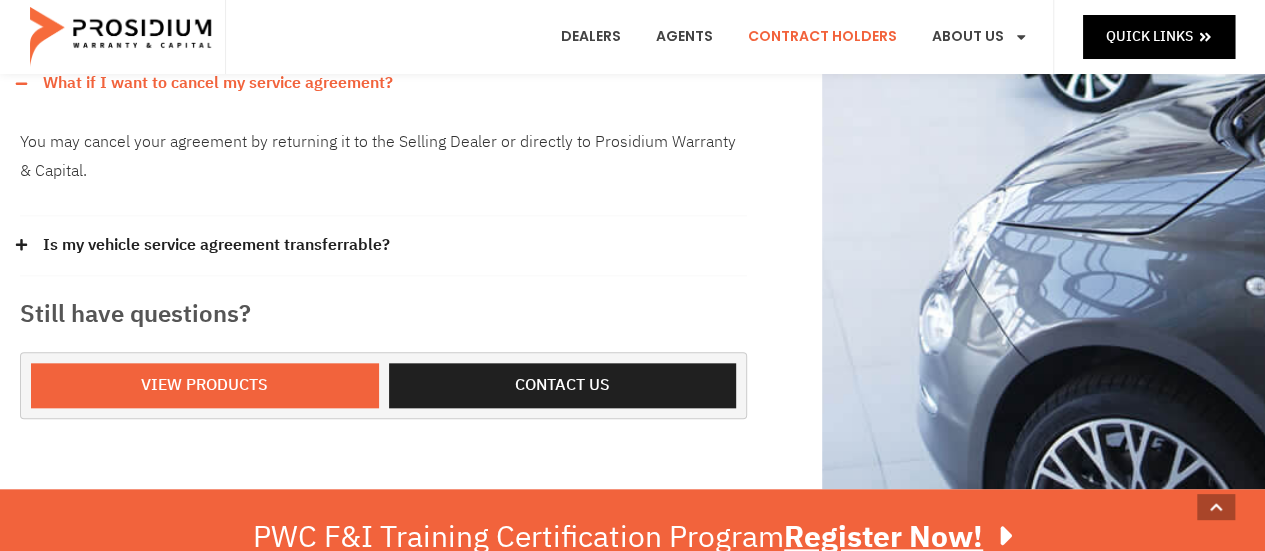 scroll, scrollTop: 910, scrollLeft: 0, axis: vertical 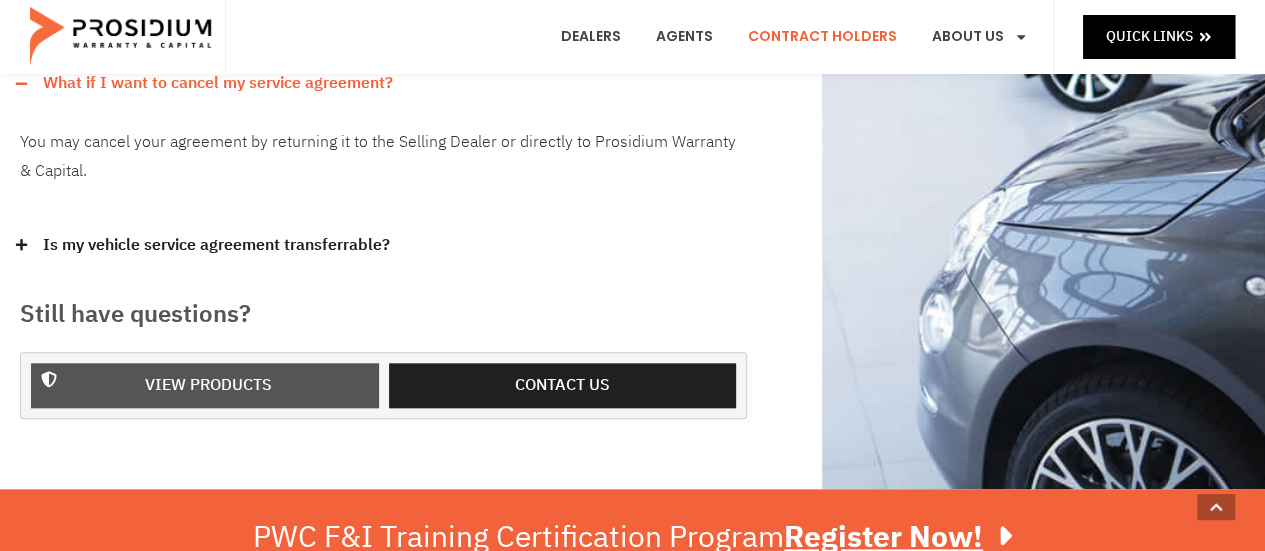 click on "View Products" at bounding box center (208, 385) 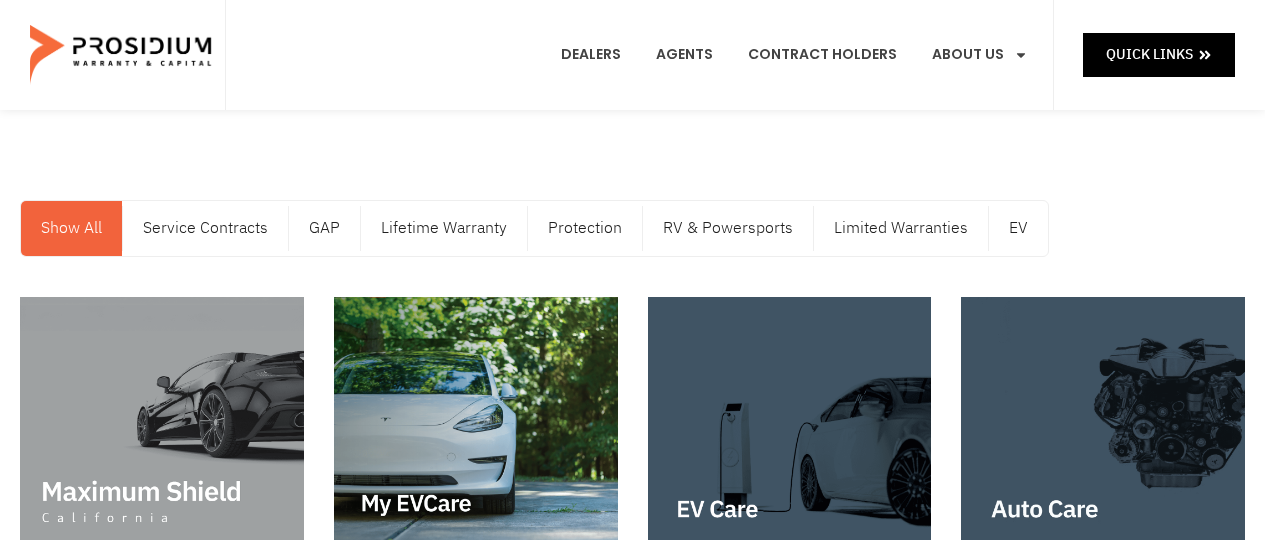 scroll, scrollTop: 0, scrollLeft: 0, axis: both 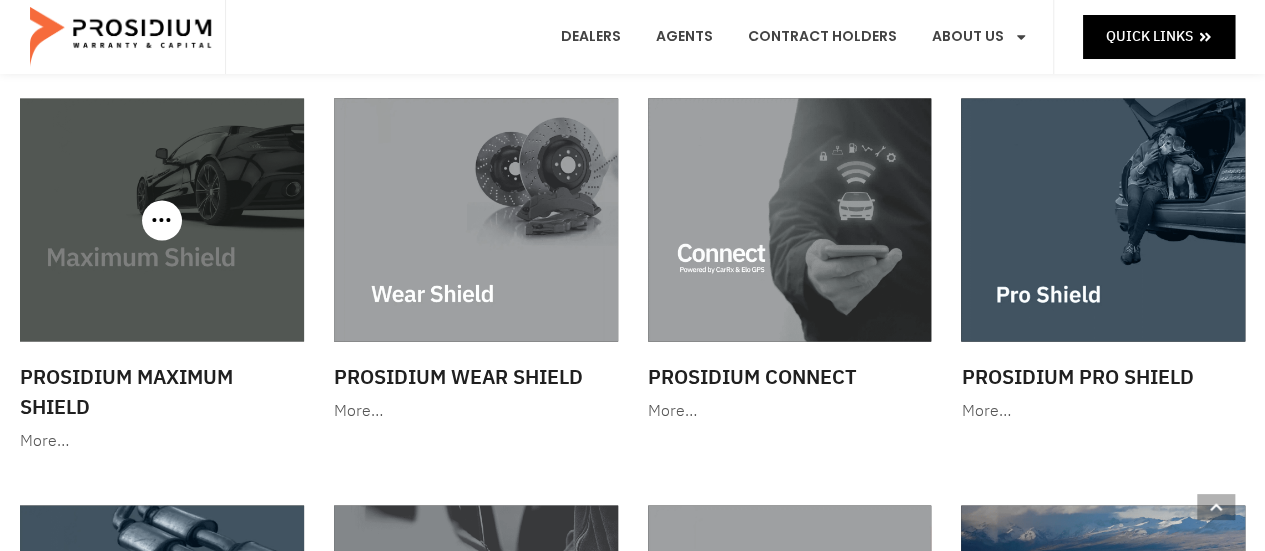 click on "Prosidium Maximum Shield
More…" 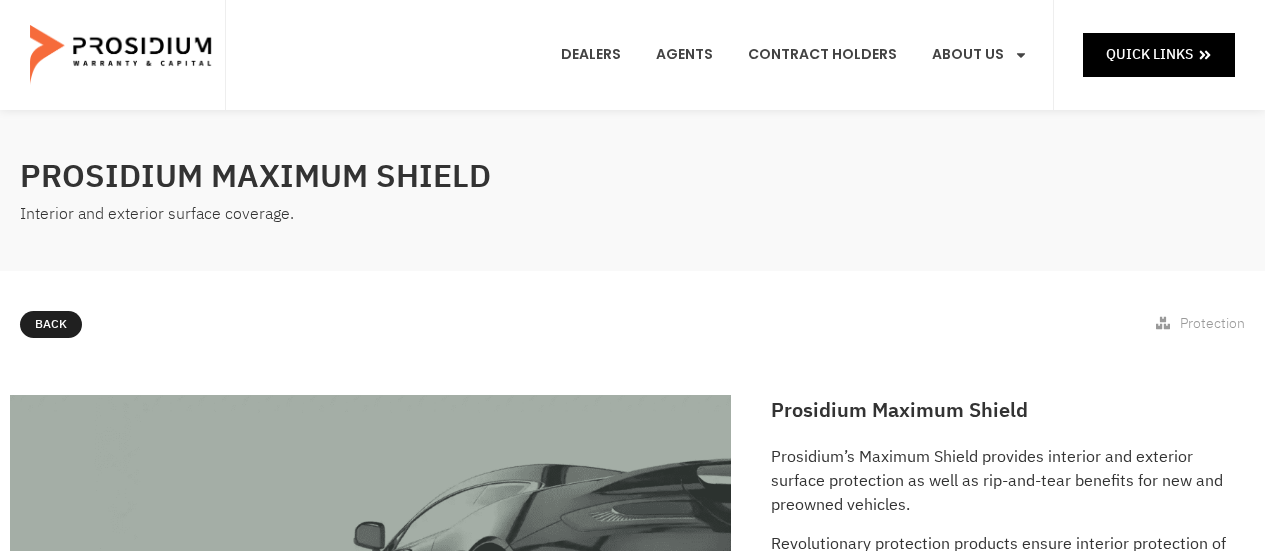 scroll, scrollTop: 0, scrollLeft: 0, axis: both 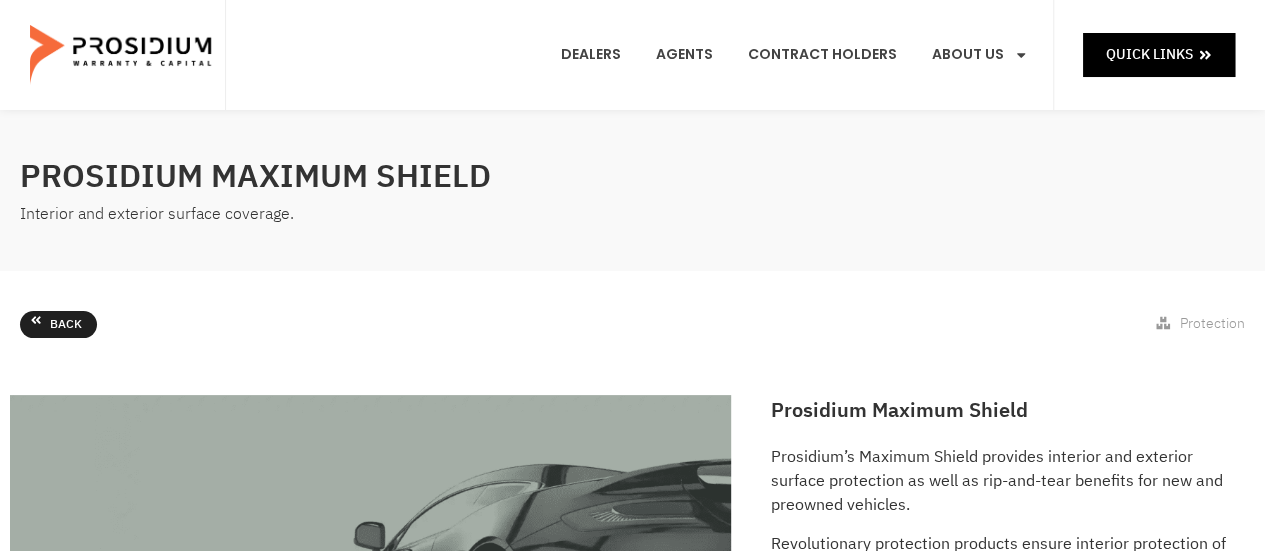click on "Back" at bounding box center (66, 325) 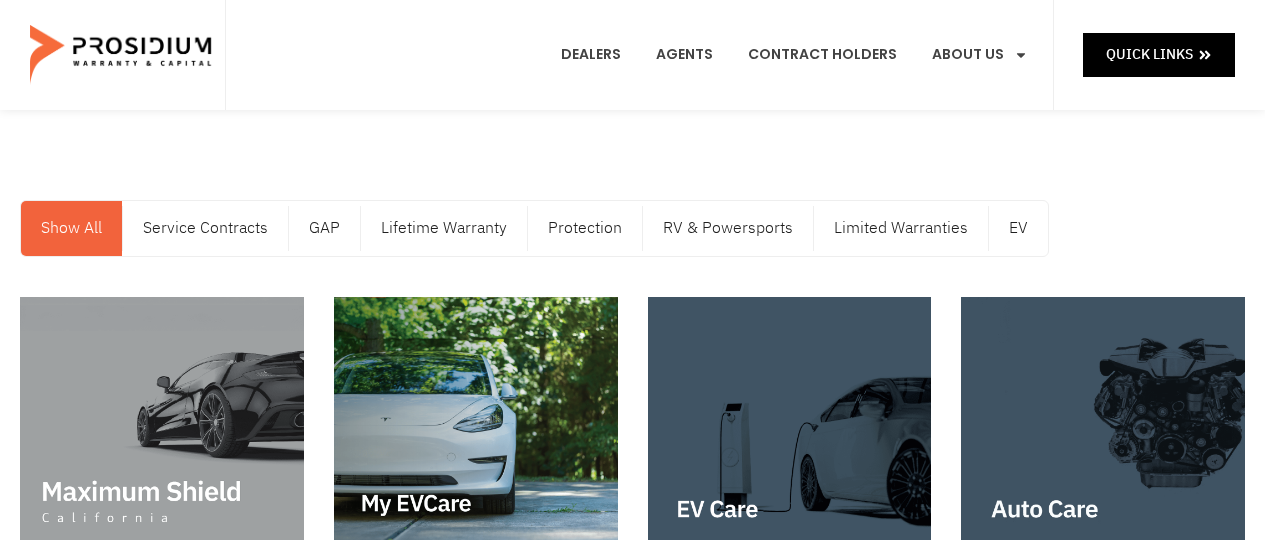scroll, scrollTop: 0, scrollLeft: 0, axis: both 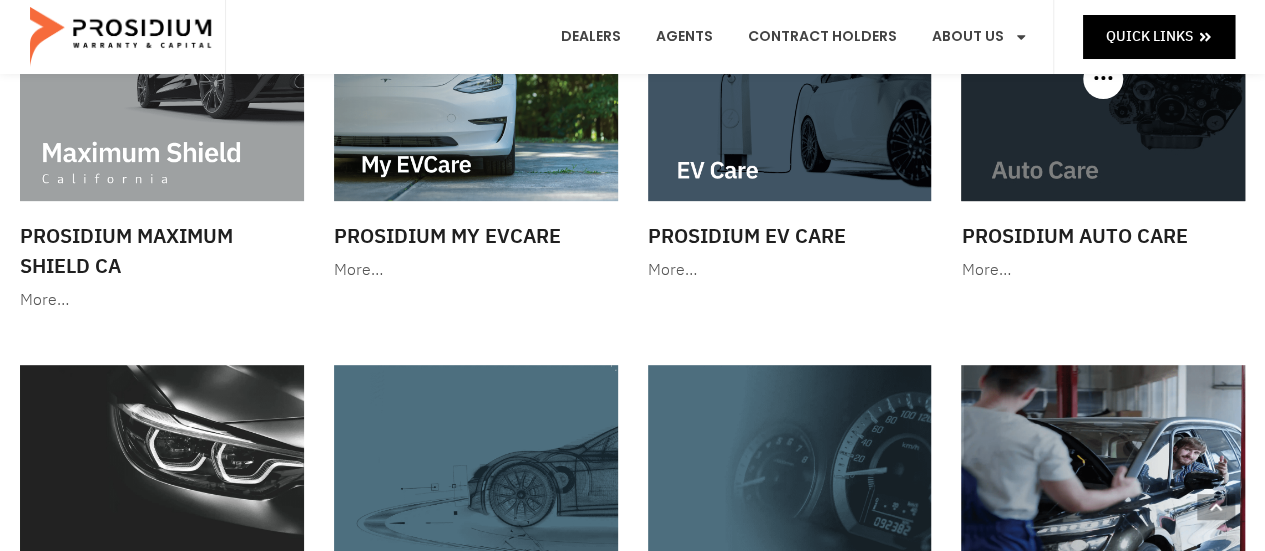 click 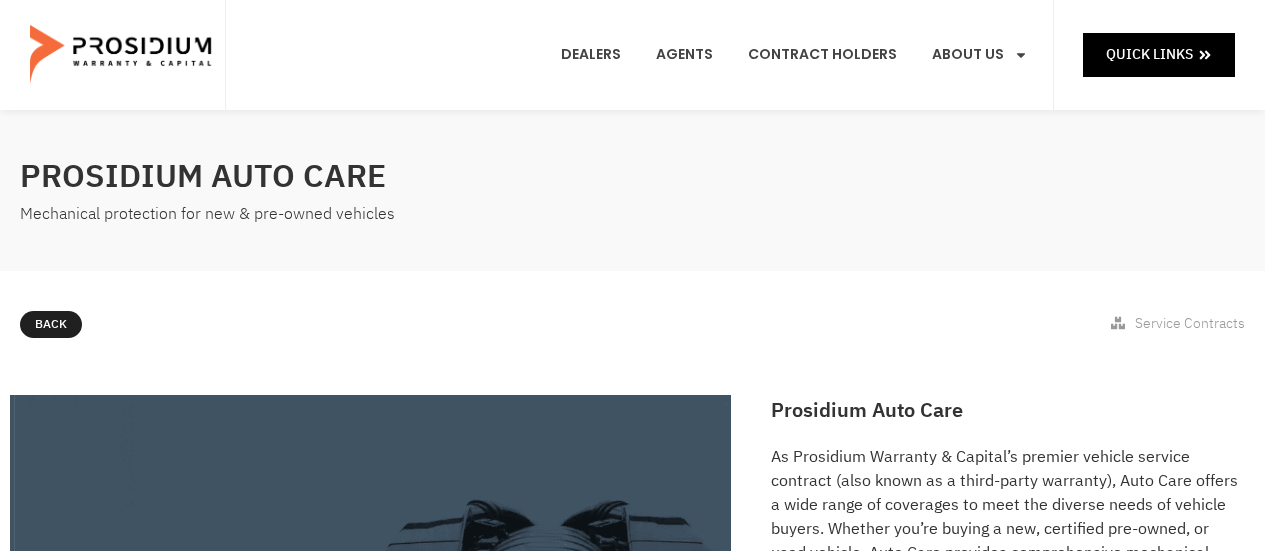 scroll, scrollTop: 0, scrollLeft: 0, axis: both 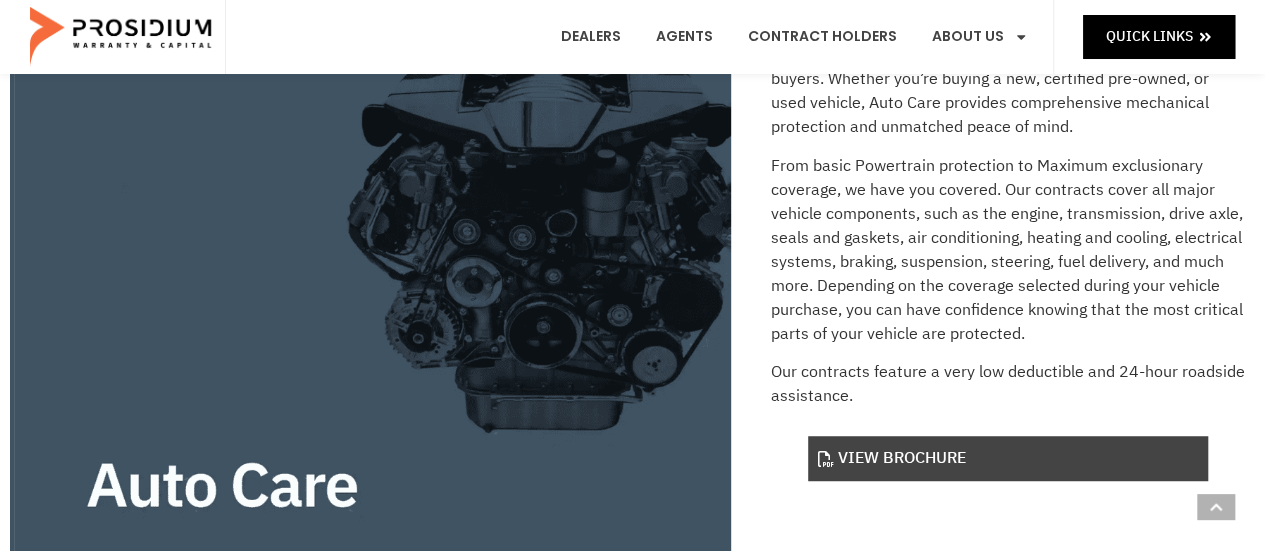 click on "View Brochure" at bounding box center [1008, 458] 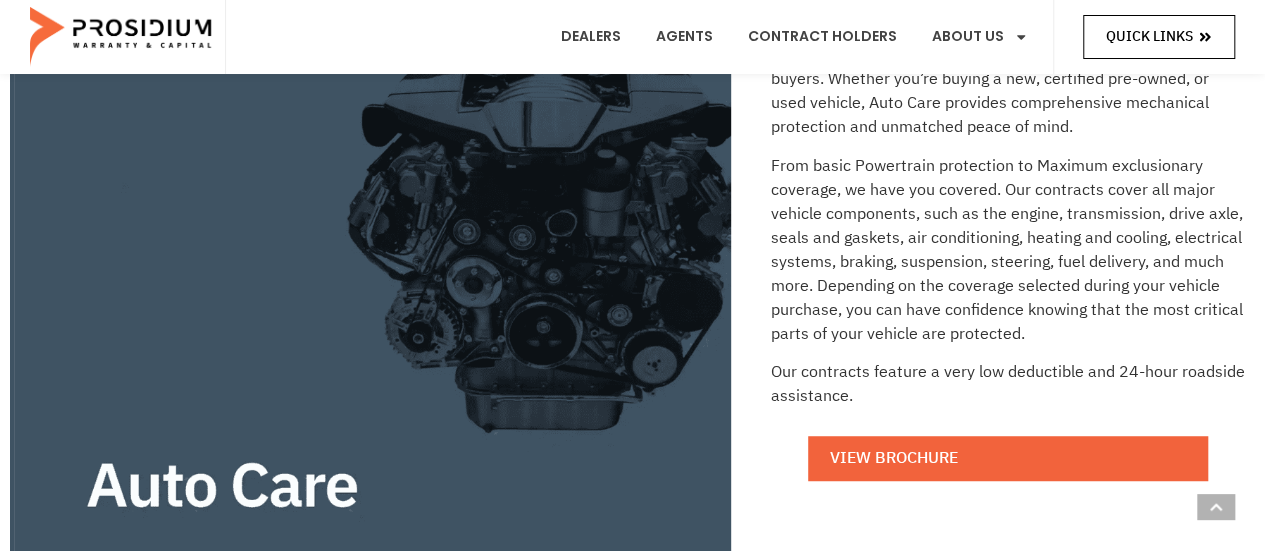 click on "Quick Links" at bounding box center (1149, 36) 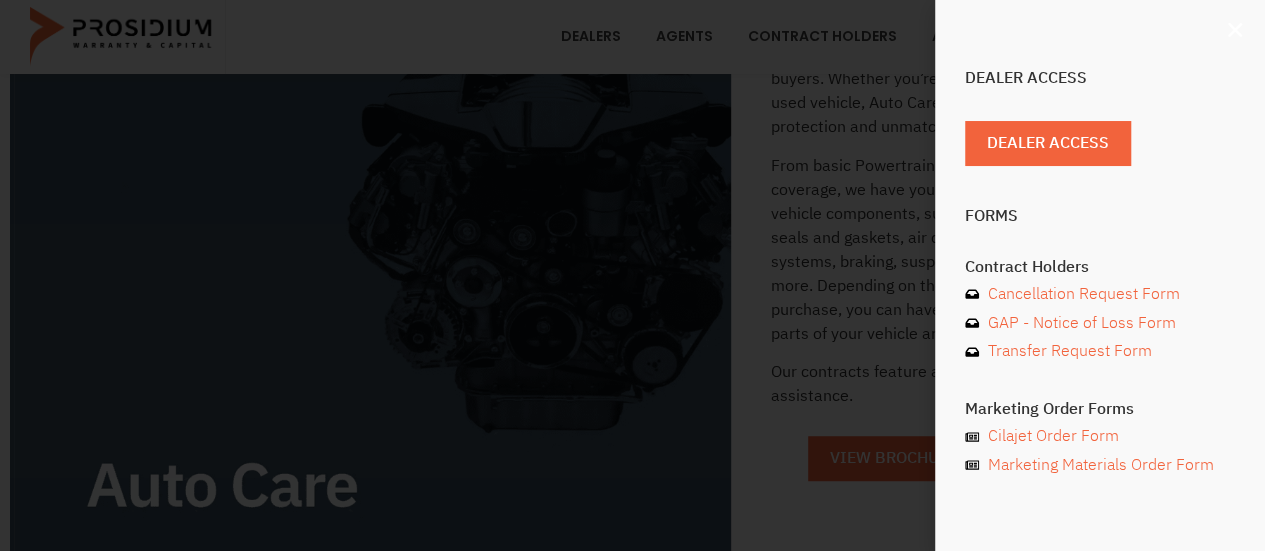 click 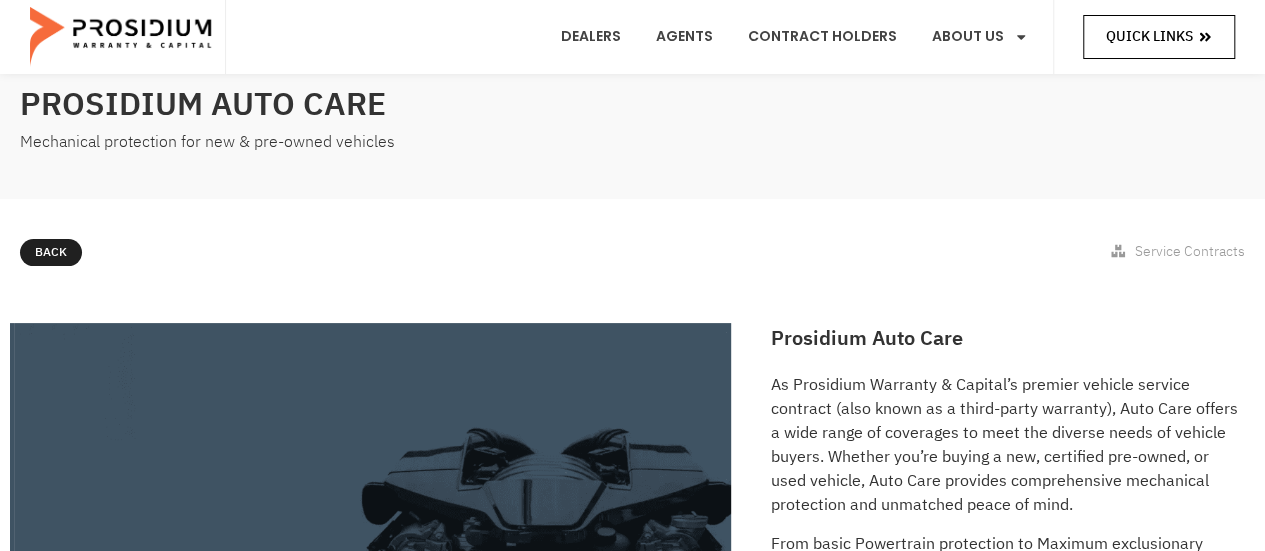 scroll, scrollTop: 0, scrollLeft: 0, axis: both 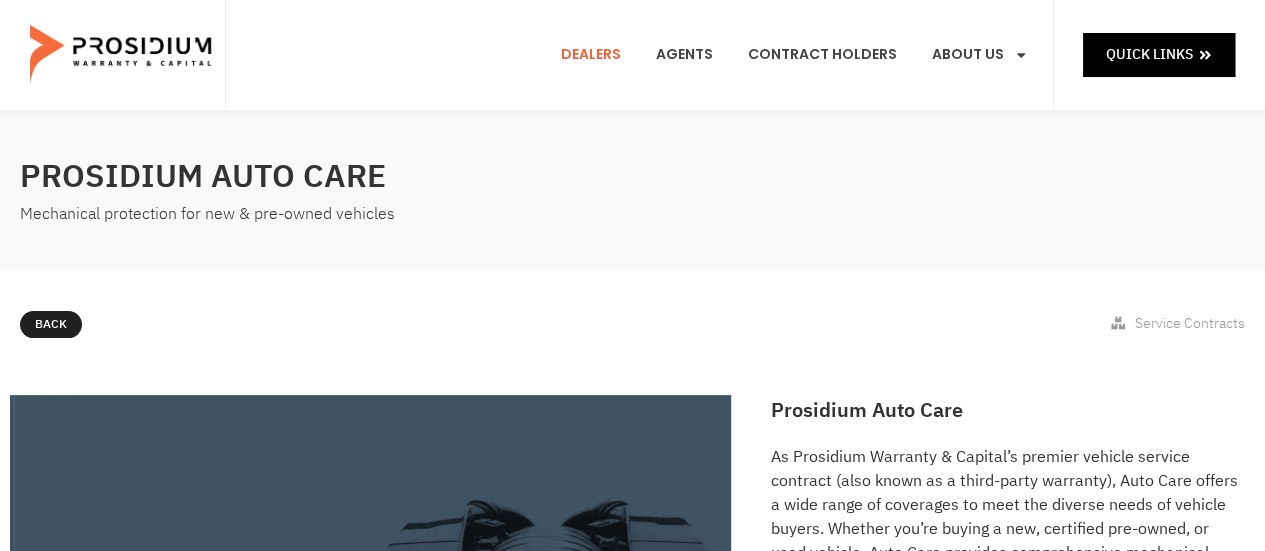 click on "Dealers" 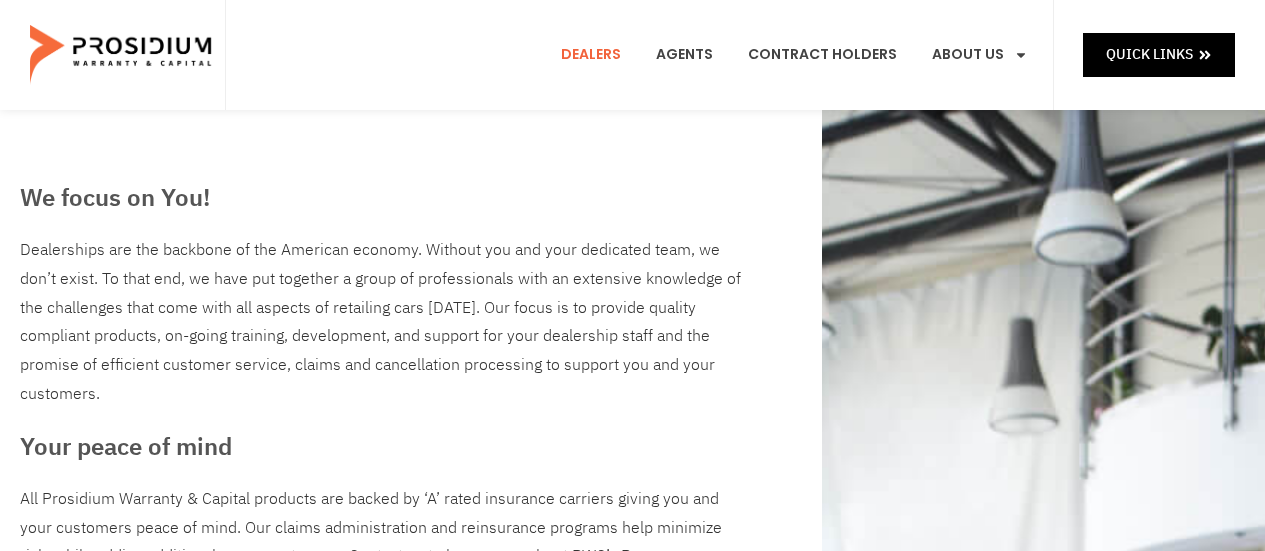scroll, scrollTop: 0, scrollLeft: 0, axis: both 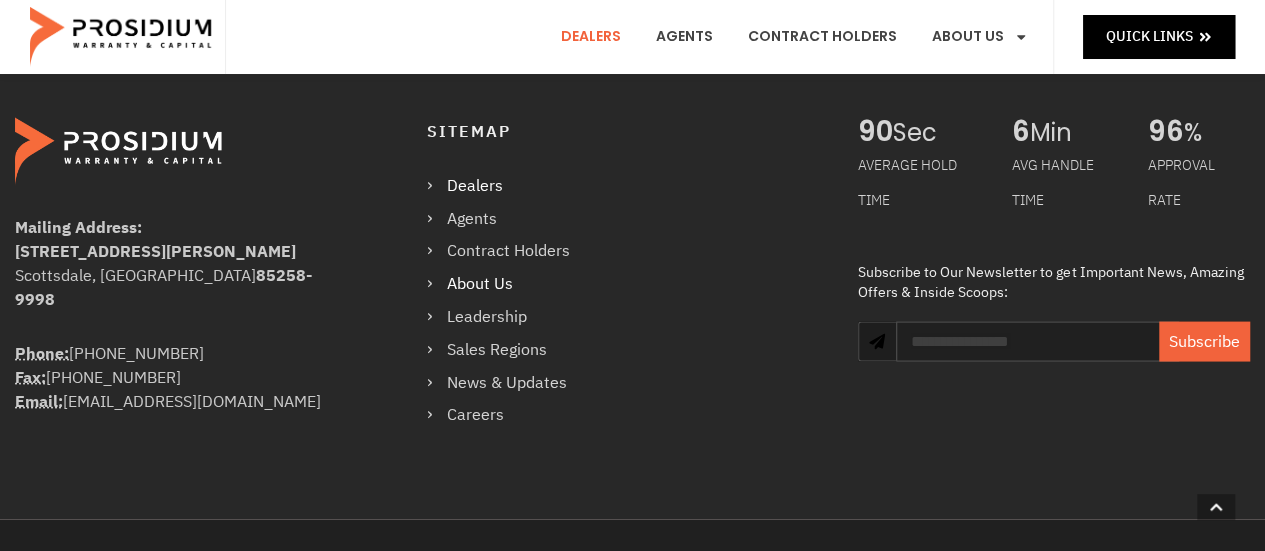click on "About Us" 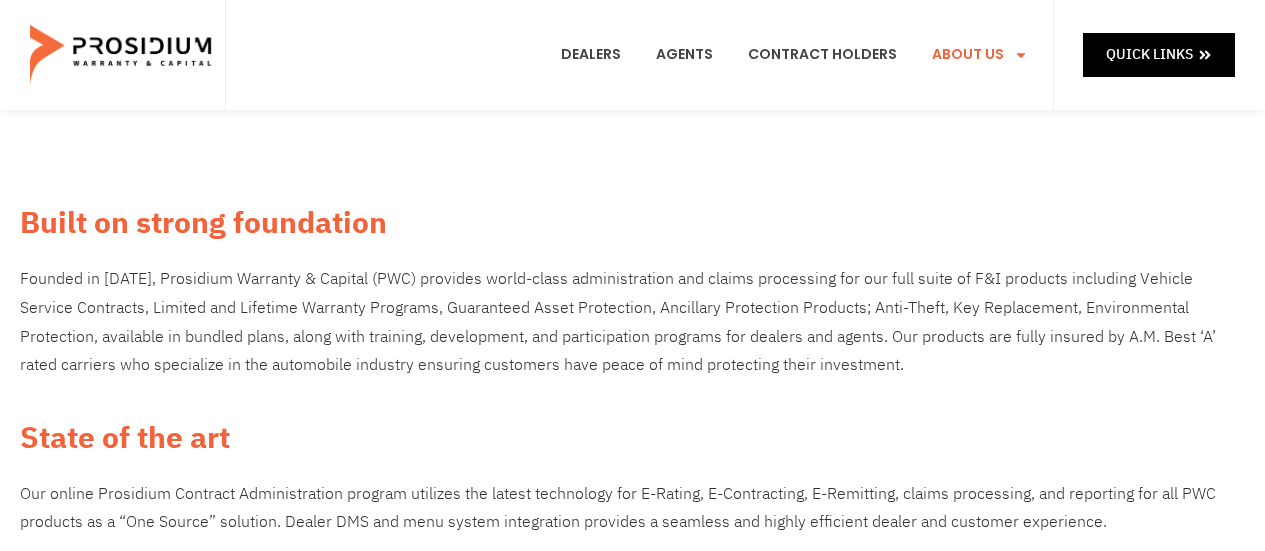 scroll, scrollTop: 0, scrollLeft: 0, axis: both 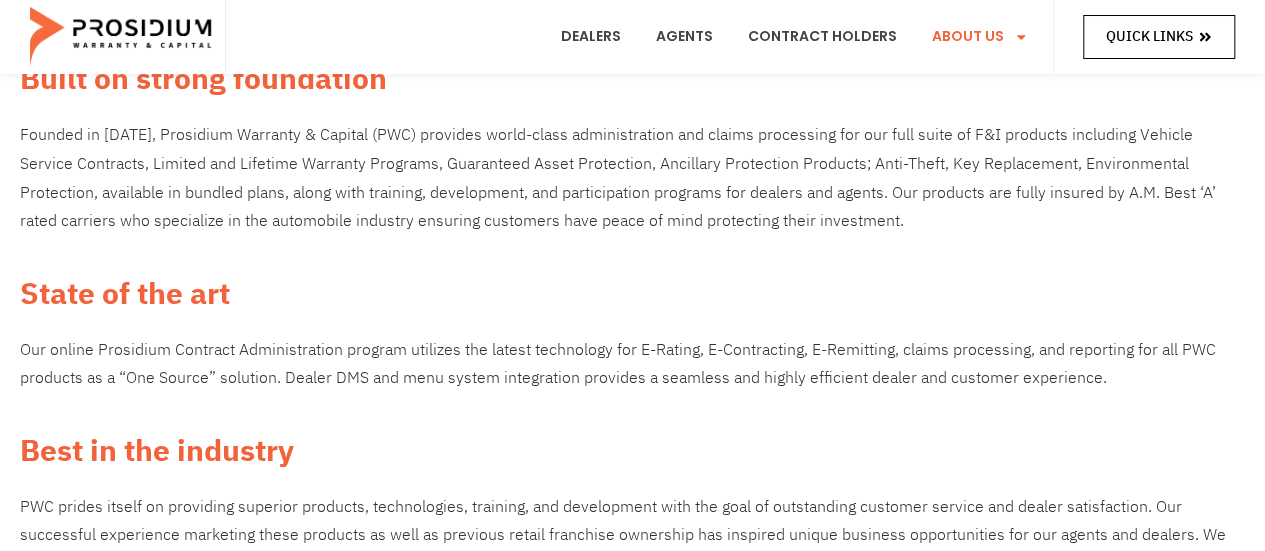 click on "Quick Links" at bounding box center [1149, 36] 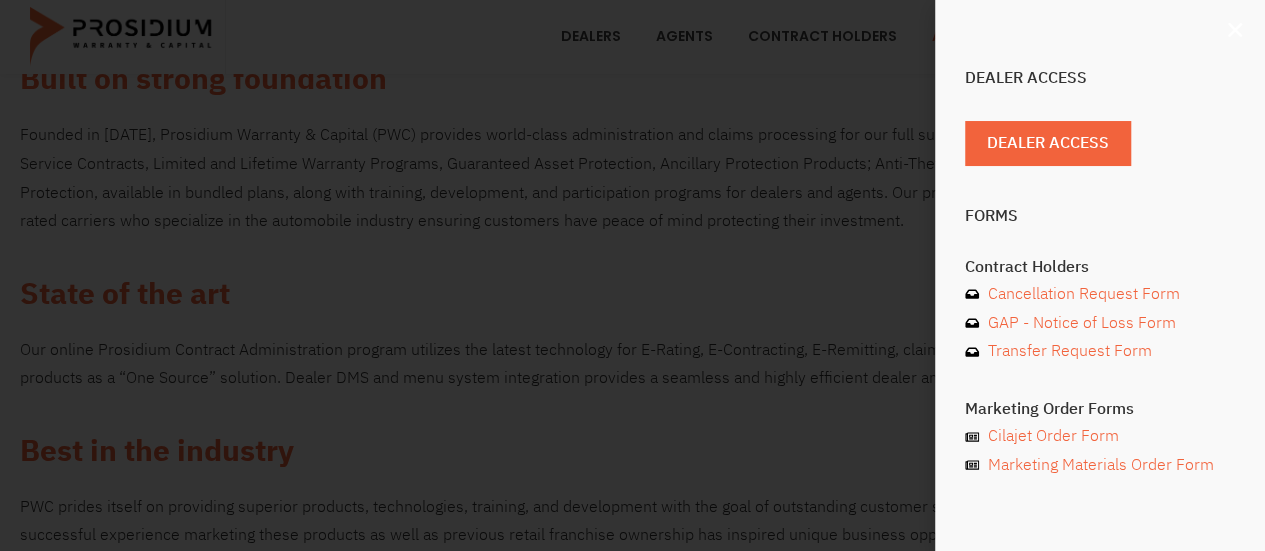 click 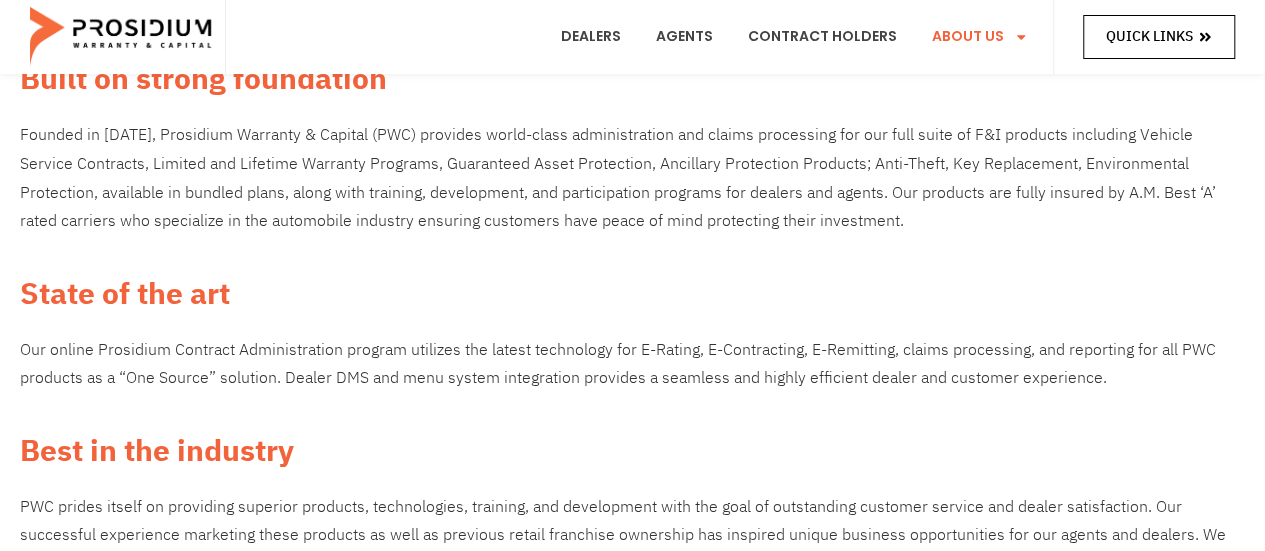 scroll, scrollTop: 0, scrollLeft: 0, axis: both 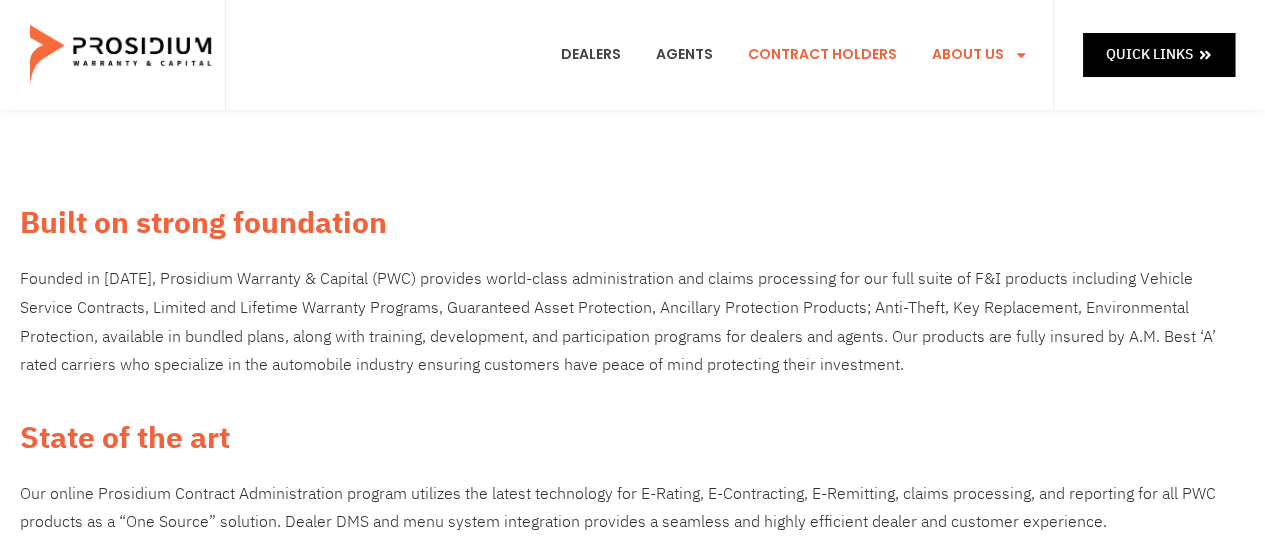 click on "Contract Holders" 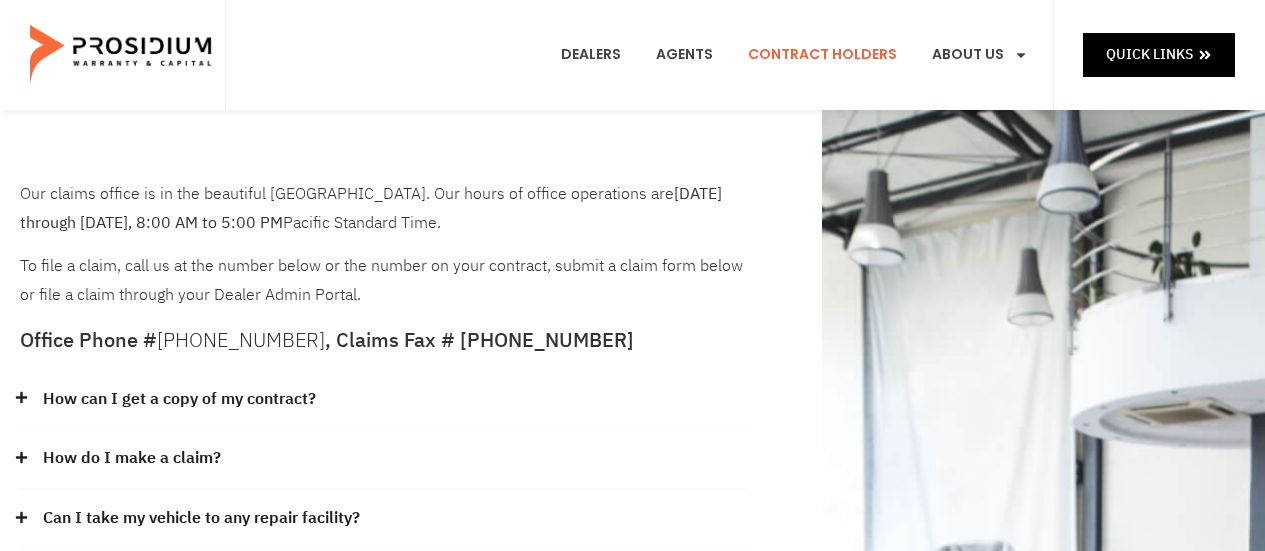 scroll, scrollTop: 0, scrollLeft: 0, axis: both 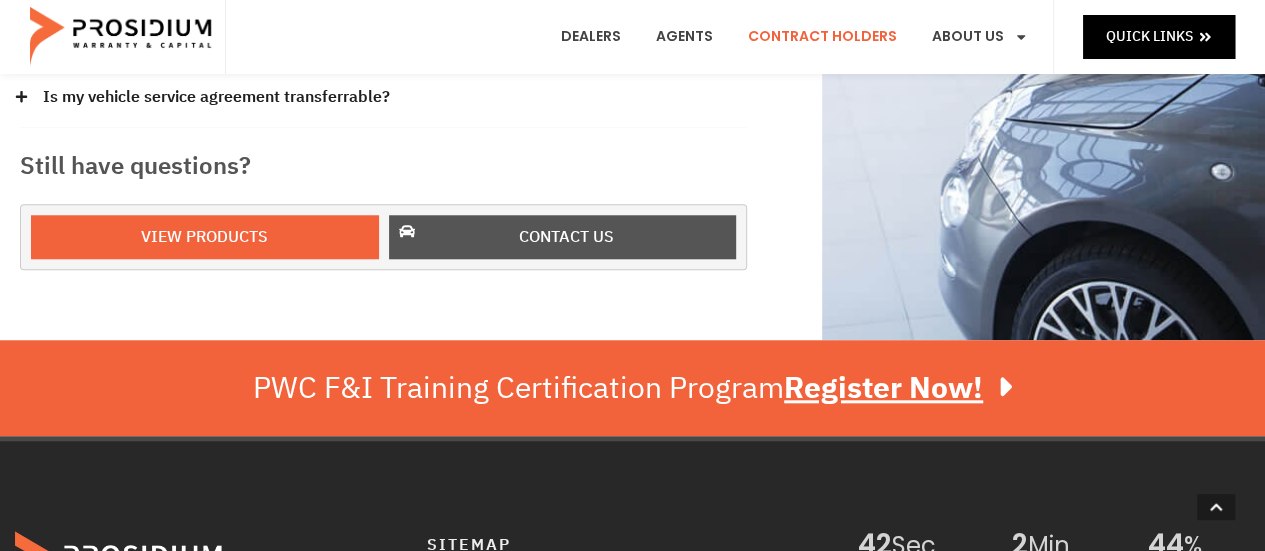 click on "Contact us" at bounding box center (567, 237) 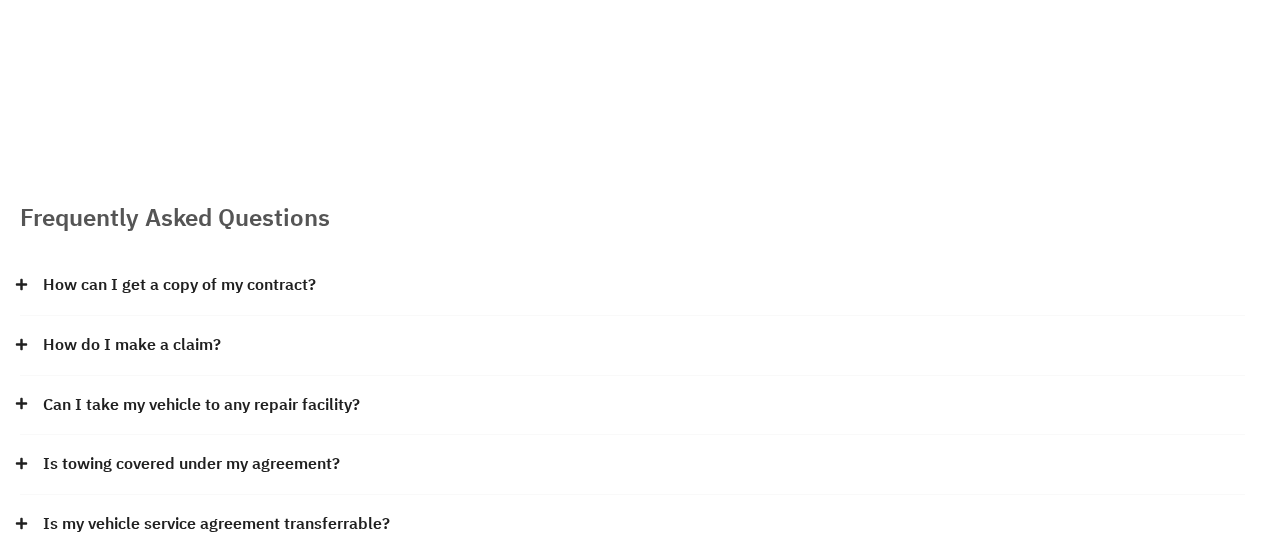 scroll, scrollTop: 0, scrollLeft: 0, axis: both 